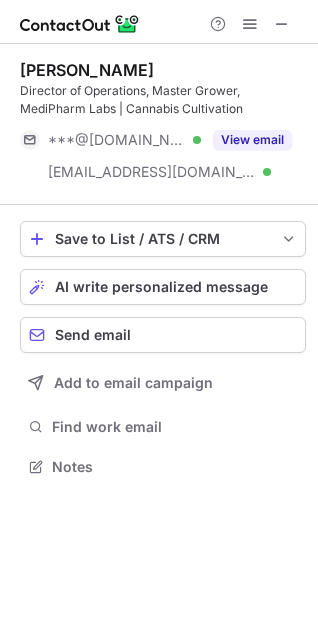 scroll, scrollTop: 0, scrollLeft: 0, axis: both 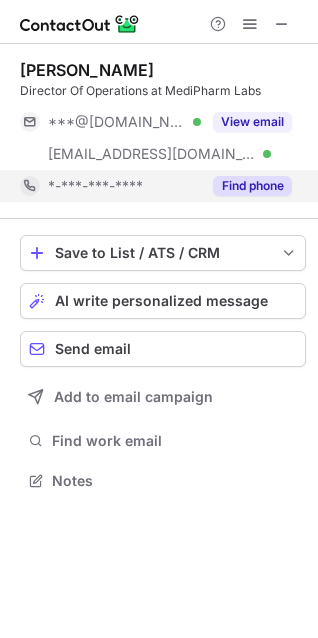 click on "Find phone" at bounding box center (252, 186) 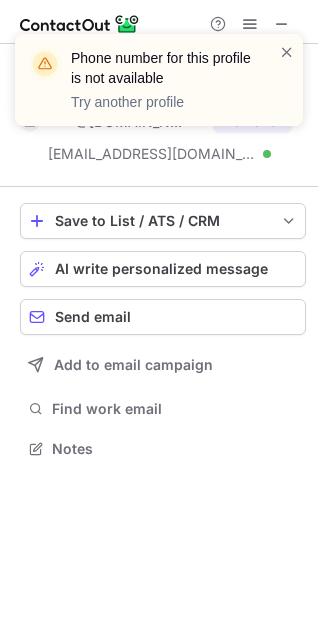 scroll, scrollTop: 435, scrollLeft: 318, axis: both 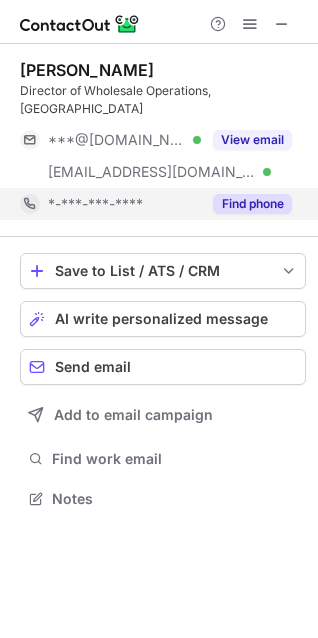 click on "Find phone" at bounding box center [252, 204] 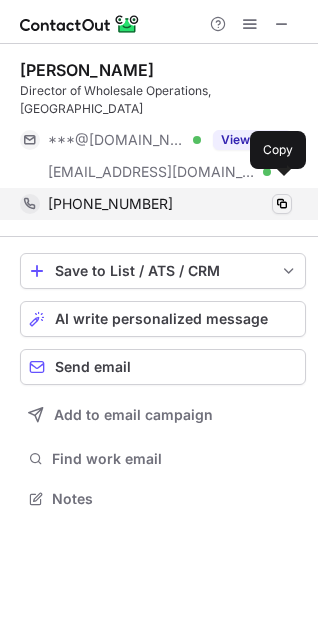click at bounding box center [282, 204] 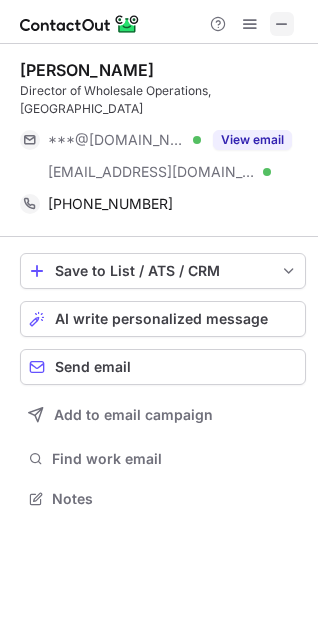 click at bounding box center (282, 24) 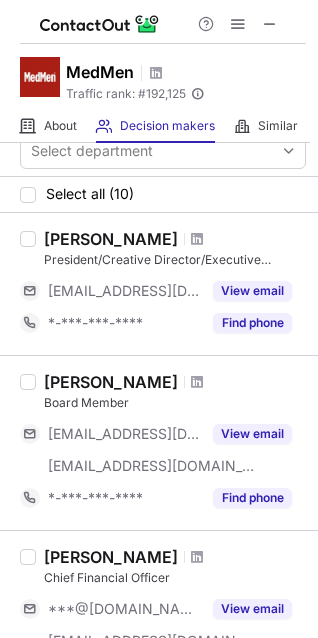 scroll, scrollTop: 0, scrollLeft: 0, axis: both 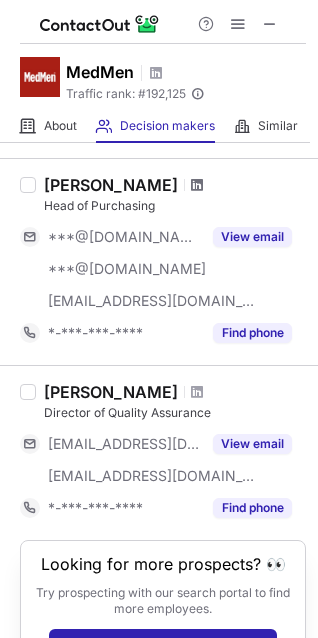 click at bounding box center (197, 185) 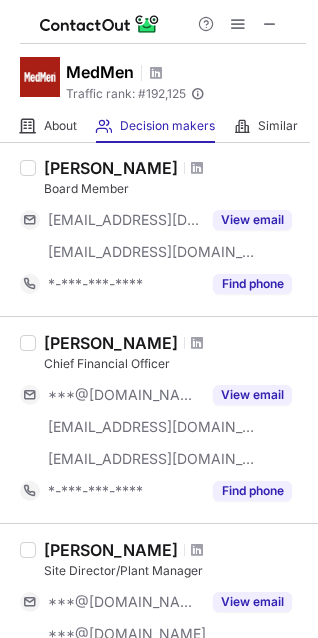 scroll, scrollTop: 0, scrollLeft: 0, axis: both 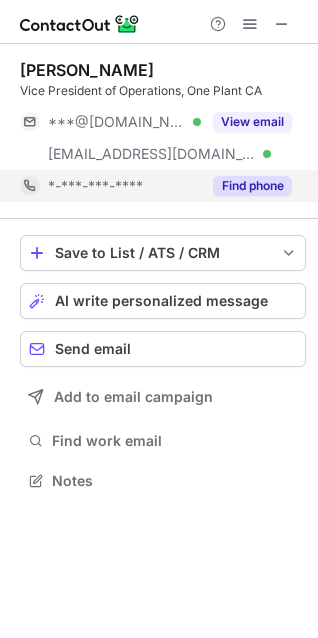 click on "Find phone" at bounding box center [252, 186] 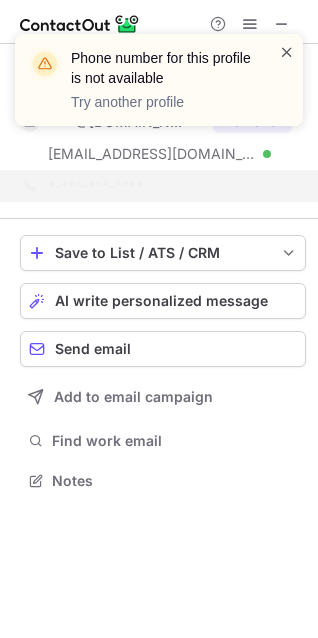 click at bounding box center [287, 52] 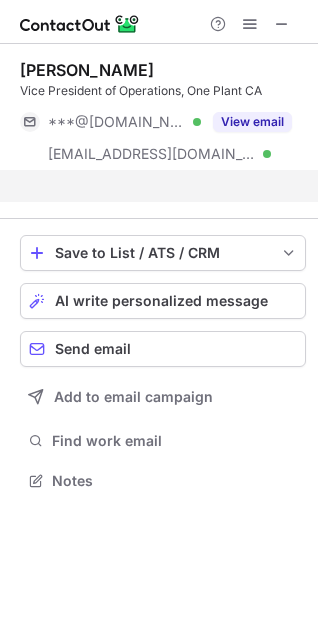 scroll, scrollTop: 435, scrollLeft: 318, axis: both 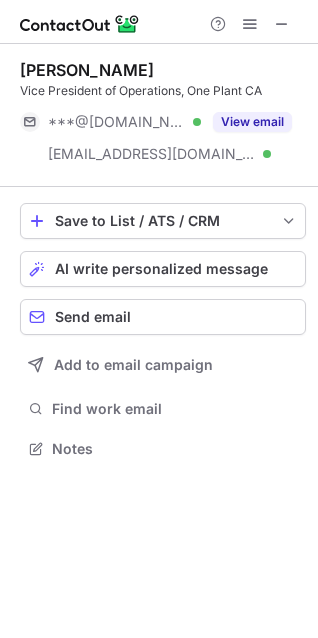 click on "Phone number for this profile is not available Try another profile" at bounding box center (159, 34) 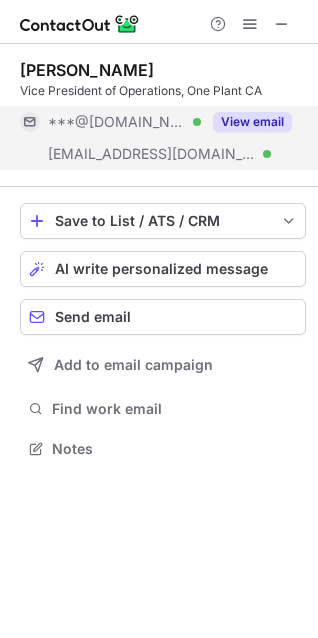 click on "View email" at bounding box center (252, 122) 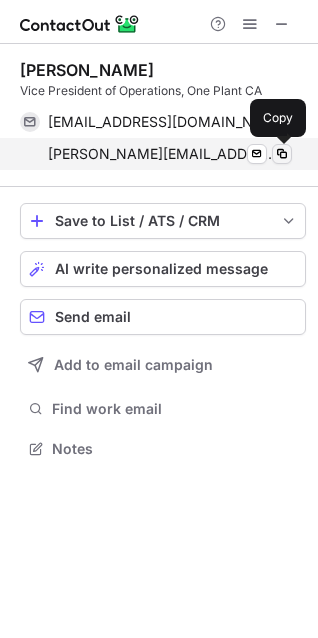 click at bounding box center [282, 154] 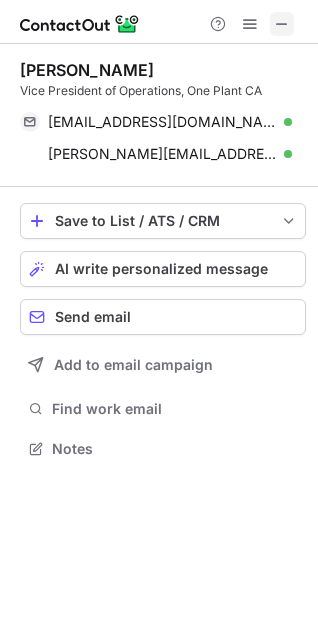 click at bounding box center [282, 24] 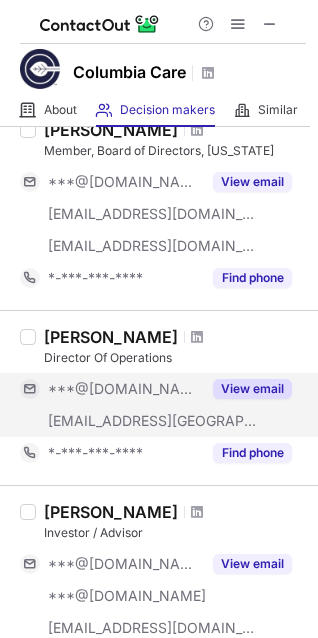 scroll, scrollTop: 1000, scrollLeft: 0, axis: vertical 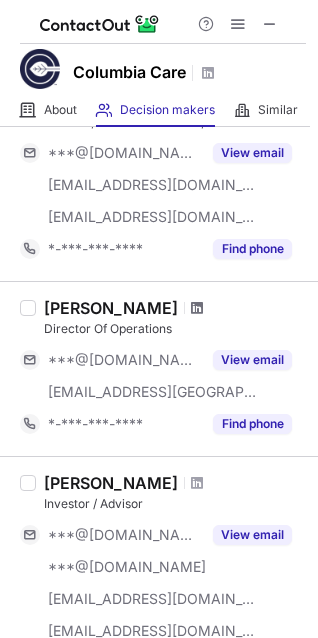 click at bounding box center (197, 308) 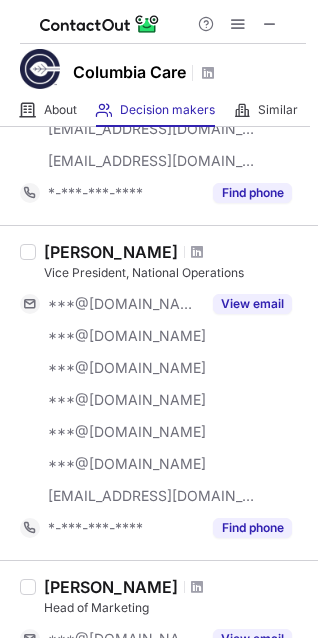 scroll, scrollTop: 1577, scrollLeft: 0, axis: vertical 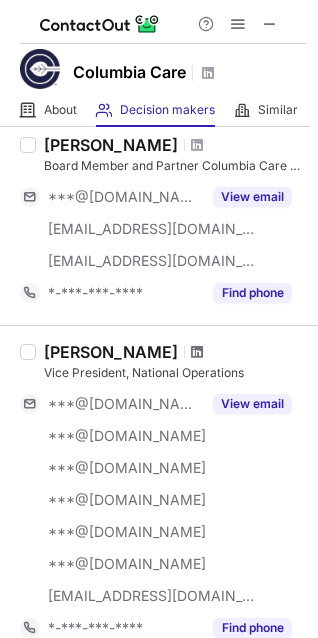 click at bounding box center [197, 352] 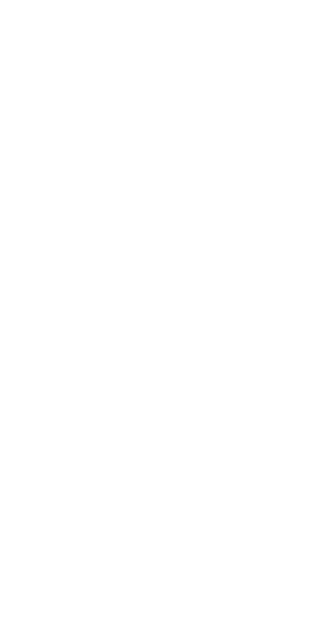 scroll, scrollTop: 0, scrollLeft: 0, axis: both 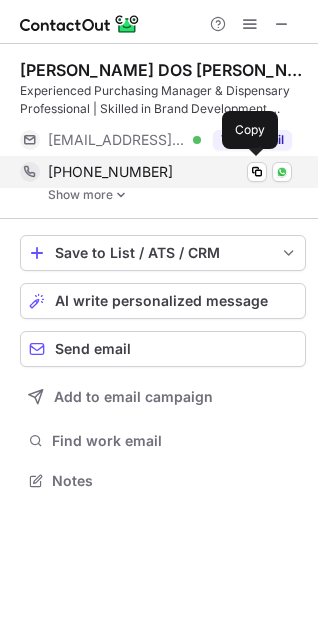click on "+5562981004131 Copy WhatsApp" at bounding box center [156, 172] 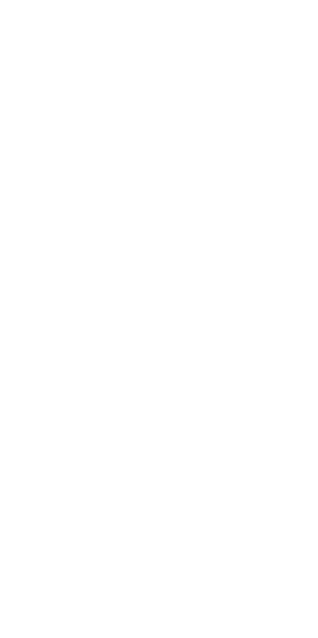 scroll, scrollTop: 0, scrollLeft: 0, axis: both 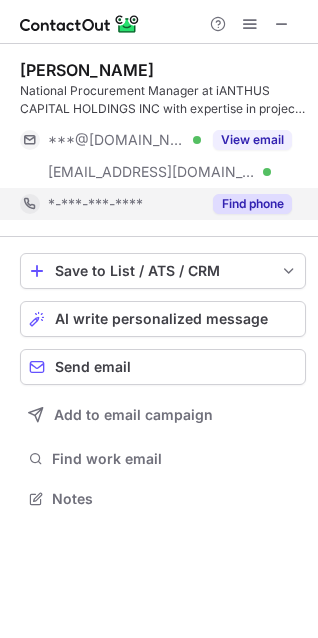 click on "Find phone" at bounding box center [252, 204] 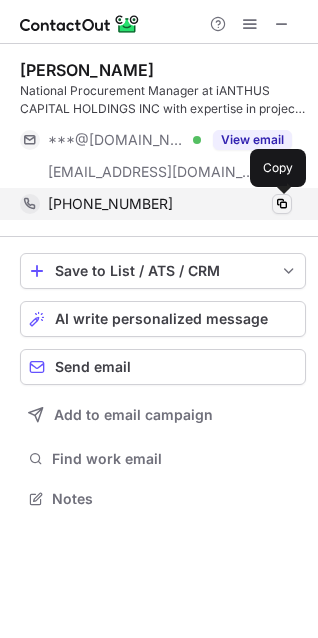 click at bounding box center (282, 204) 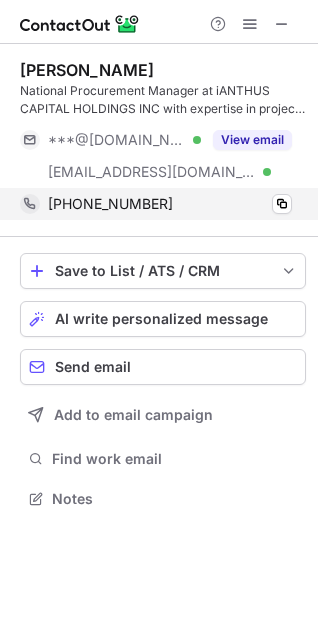 scroll, scrollTop: 485, scrollLeft: 318, axis: both 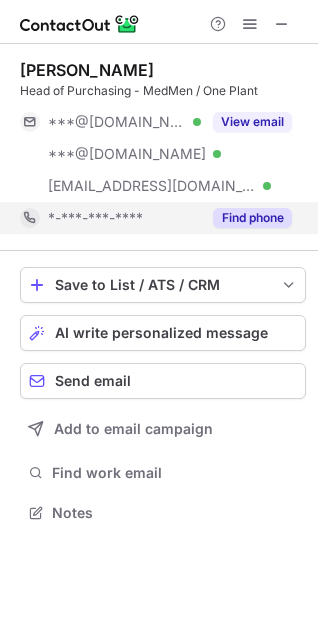 click on "Find phone" at bounding box center (252, 218) 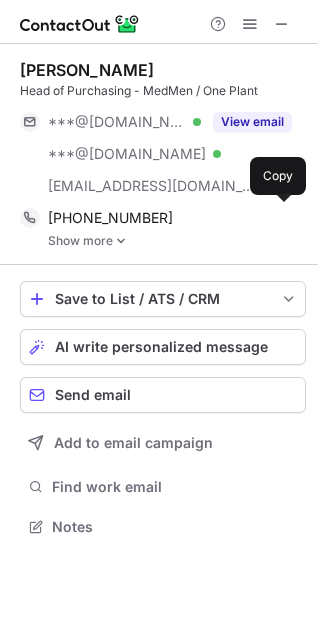 scroll, scrollTop: 10, scrollLeft: 10, axis: both 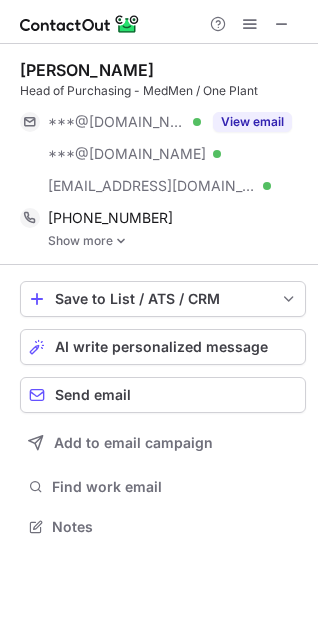 click on "Show more" at bounding box center (177, 241) 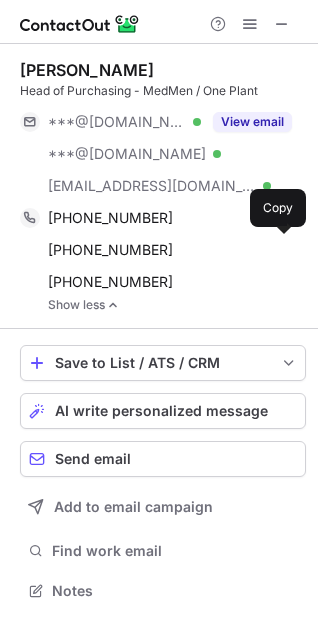 scroll, scrollTop: 10, scrollLeft: 10, axis: both 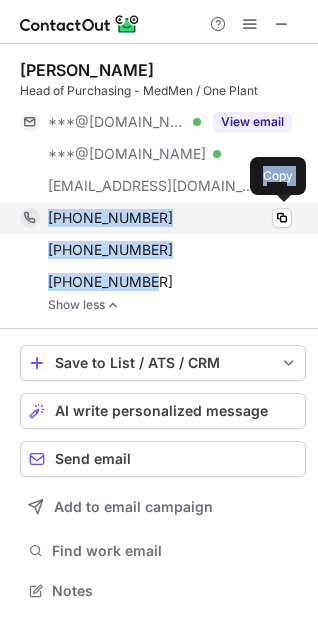 drag, startPoint x: 162, startPoint y: 284, endPoint x: 50, endPoint y: 213, distance: 132.60844 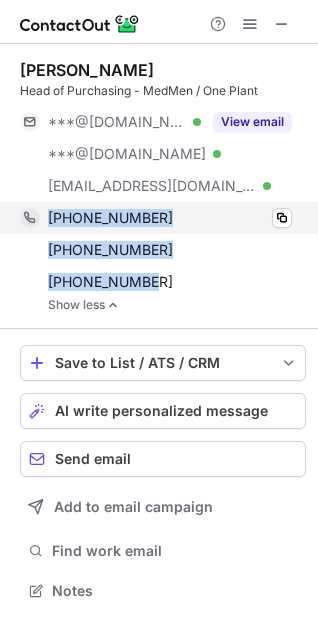 copy on "+18183379831 Copy +17149642225 Copy +16269157863" 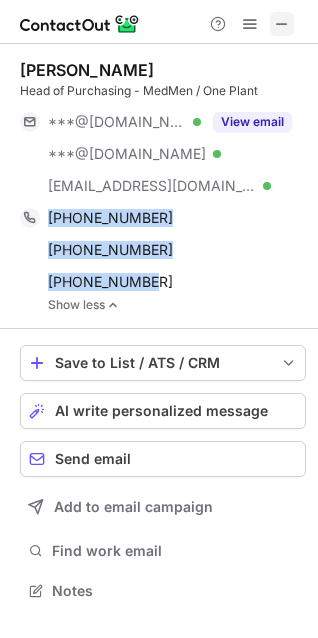 click at bounding box center [282, 24] 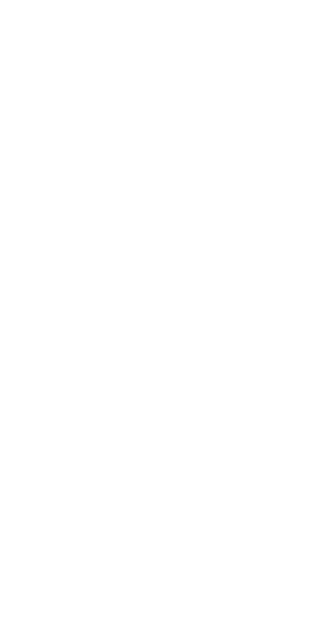 scroll, scrollTop: 0, scrollLeft: 0, axis: both 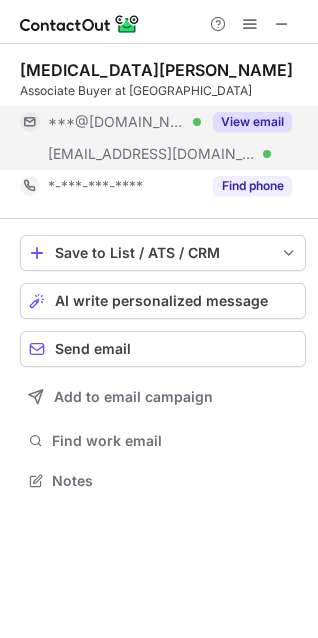 click on "View email" at bounding box center [252, 122] 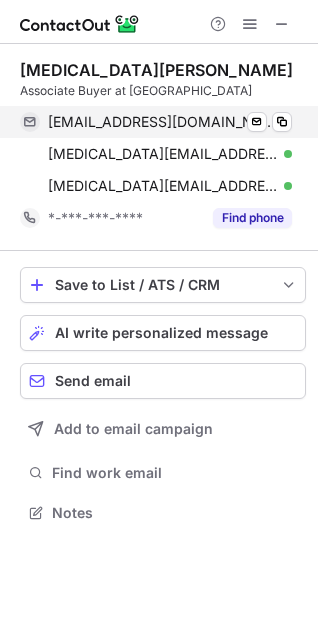 scroll, scrollTop: 10, scrollLeft: 10, axis: both 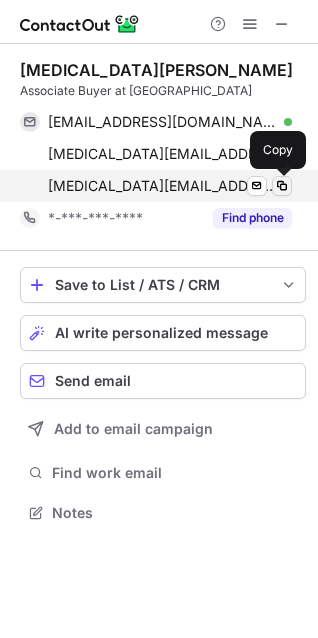 click at bounding box center [282, 186] 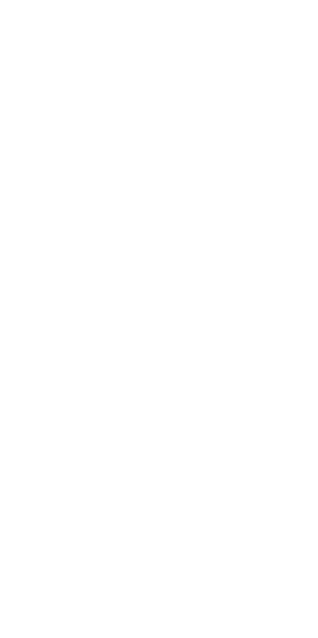 scroll, scrollTop: 0, scrollLeft: 0, axis: both 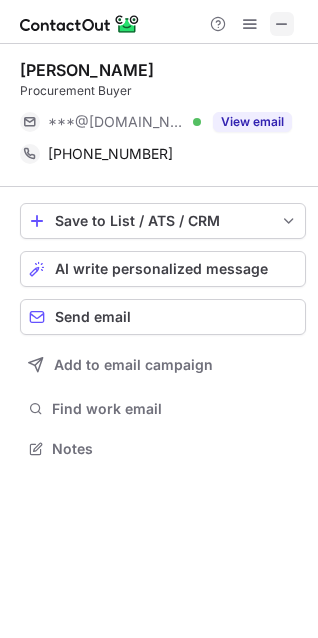 click at bounding box center (282, 24) 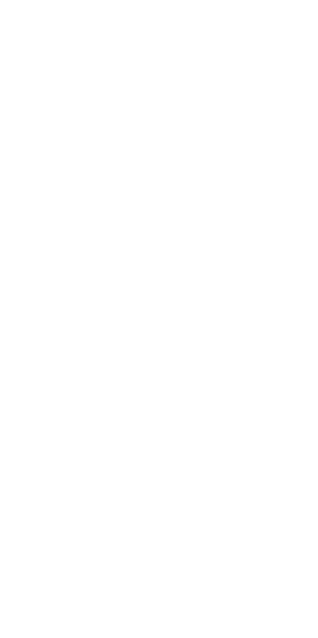 scroll, scrollTop: 0, scrollLeft: 0, axis: both 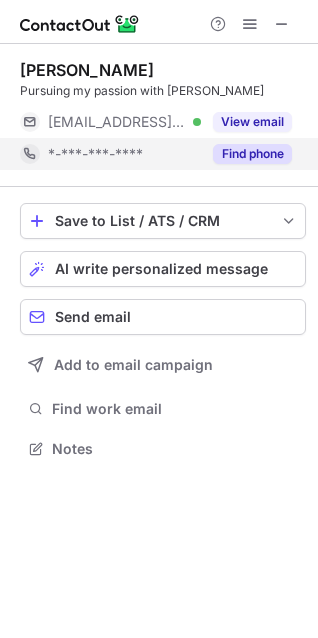 click on "Find phone" at bounding box center (252, 154) 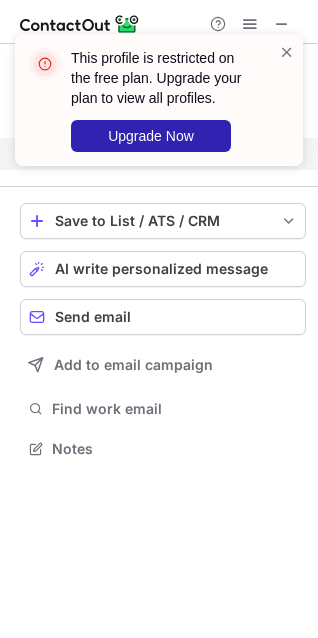 scroll, scrollTop: 403, scrollLeft: 318, axis: both 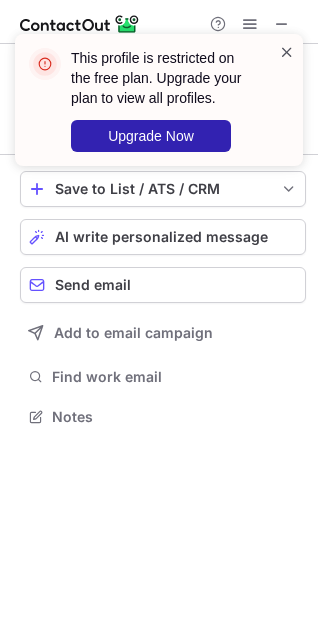 click at bounding box center (287, 52) 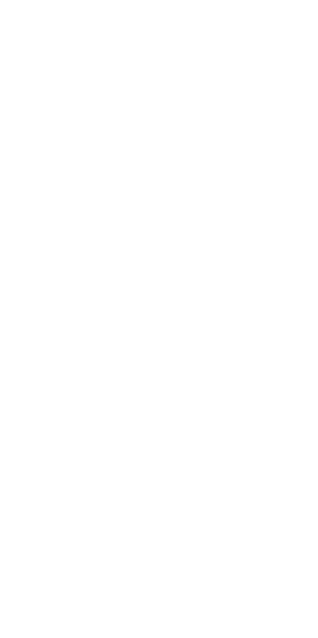 scroll, scrollTop: 0, scrollLeft: 0, axis: both 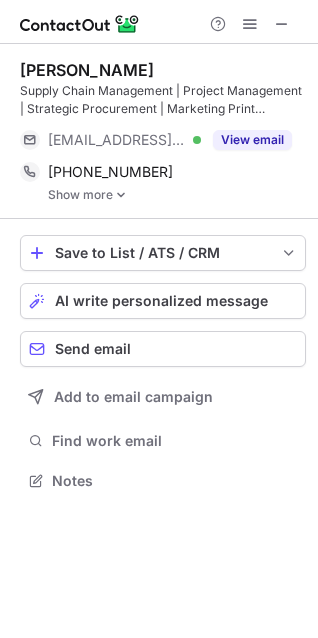 click at bounding box center [121, 195] 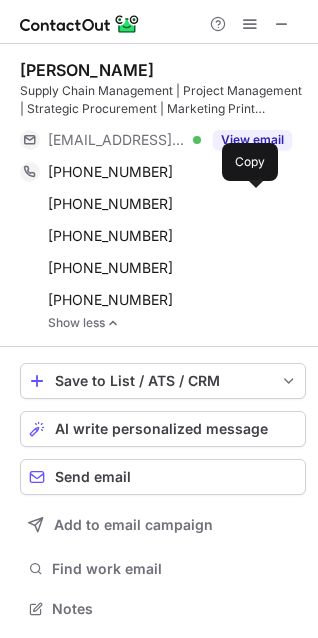 scroll, scrollTop: 10, scrollLeft: 10, axis: both 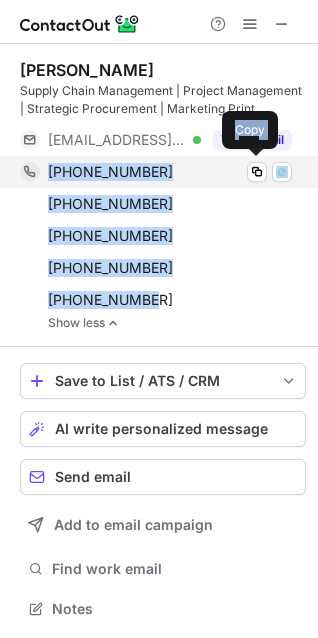 drag, startPoint x: 158, startPoint y: 302, endPoint x: 50, endPoint y: 164, distance: 175.23698 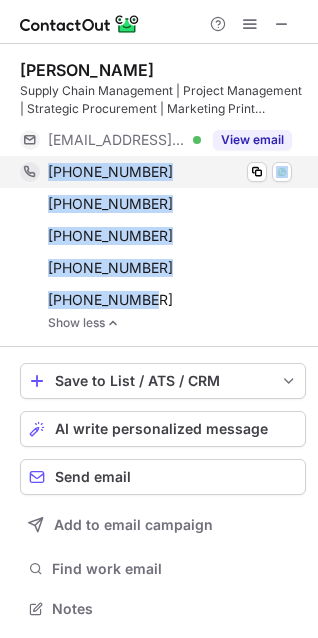 copy on "+17408158043 Copy WhatsApp +12037221143 Copy WhatsApp +17409690168 Copy +17404683201 Copy +17406898210" 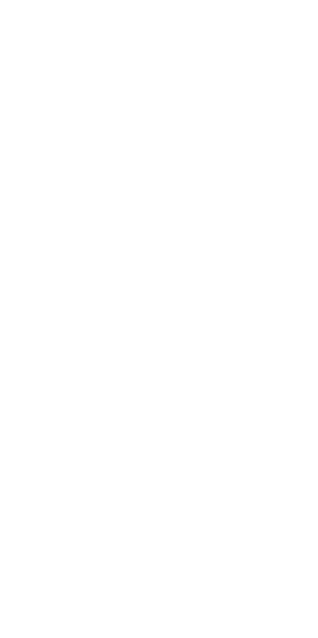 scroll, scrollTop: 0, scrollLeft: 0, axis: both 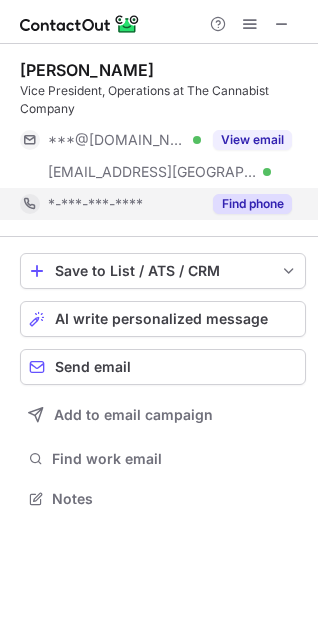click on "Find phone" at bounding box center (252, 204) 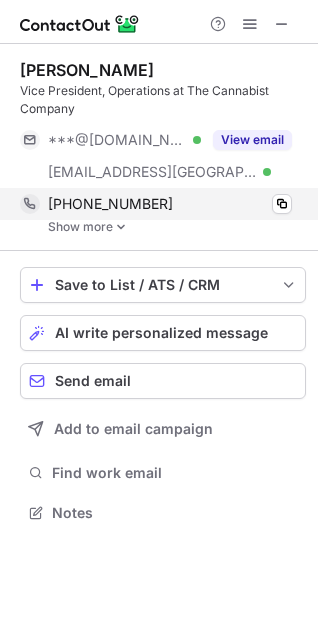 scroll, scrollTop: 10, scrollLeft: 10, axis: both 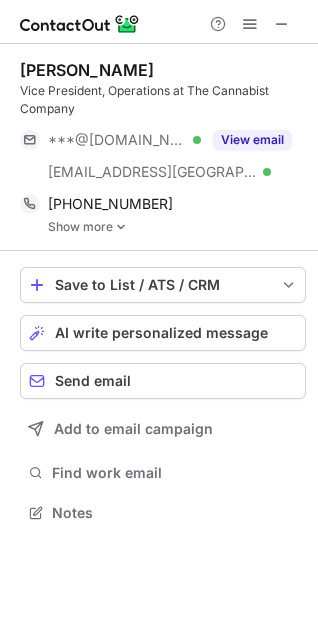 click at bounding box center [121, 227] 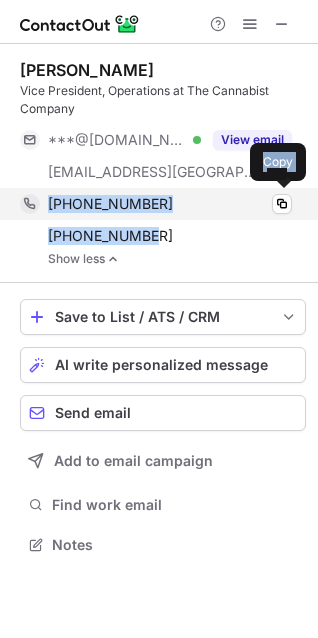 drag, startPoint x: 150, startPoint y: 239, endPoint x: 41, endPoint y: 198, distance: 116.456 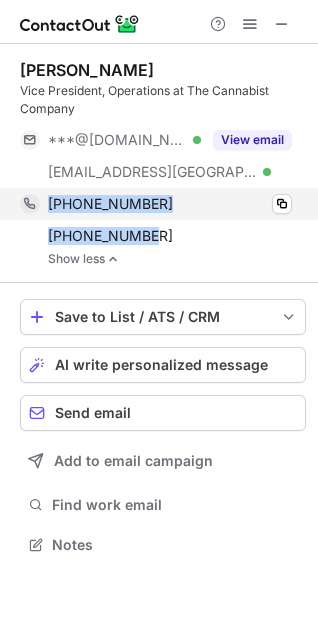 copy on "+17203452500 Copy +13034661771" 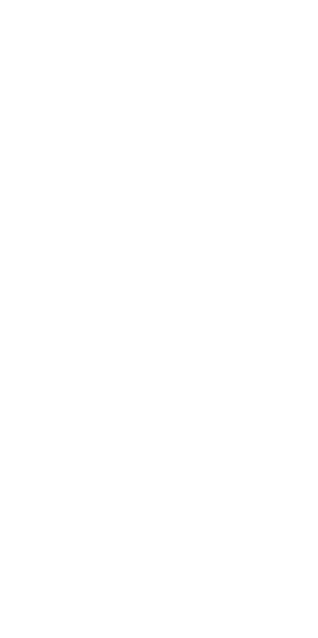 scroll, scrollTop: 0, scrollLeft: 0, axis: both 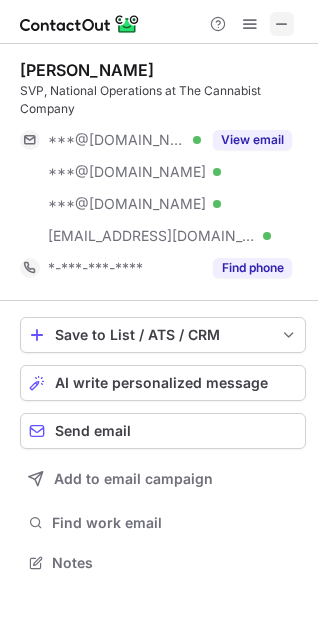 click at bounding box center (282, 24) 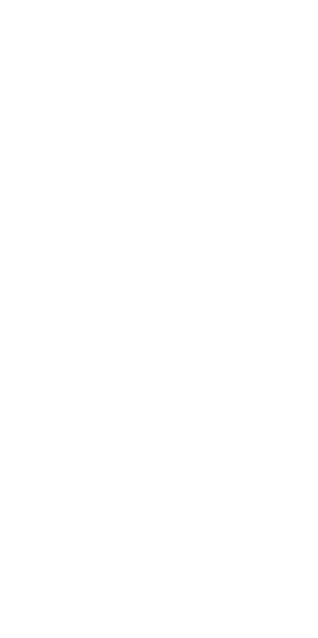 scroll, scrollTop: 0, scrollLeft: 0, axis: both 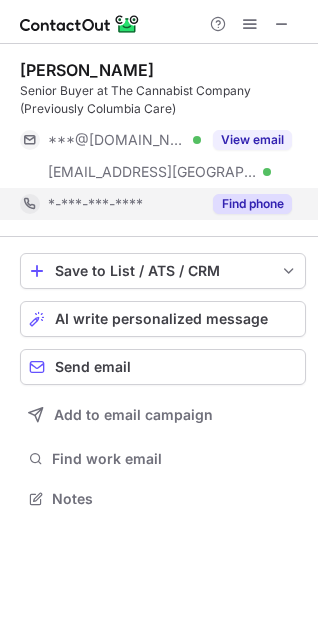 click on "Find phone" at bounding box center [252, 204] 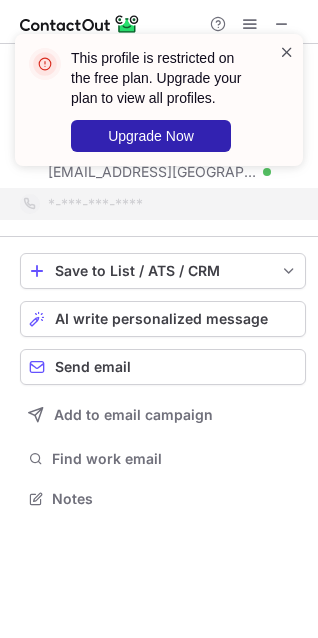 click at bounding box center [287, 52] 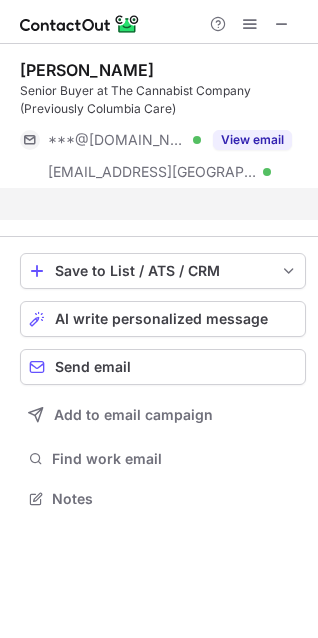 scroll, scrollTop: 453, scrollLeft: 318, axis: both 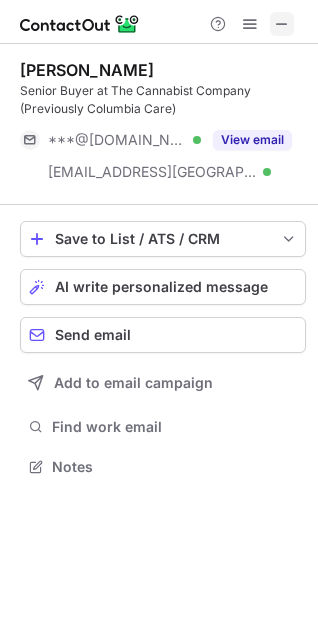click at bounding box center (282, 24) 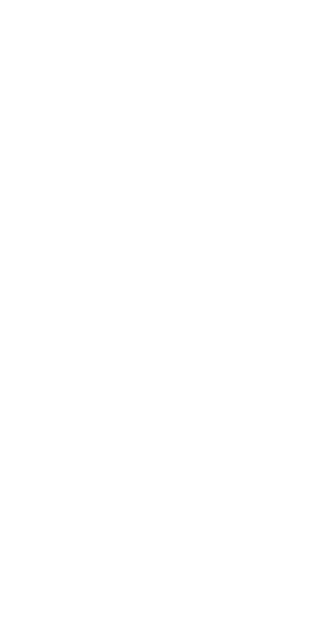 scroll, scrollTop: 0, scrollLeft: 0, axis: both 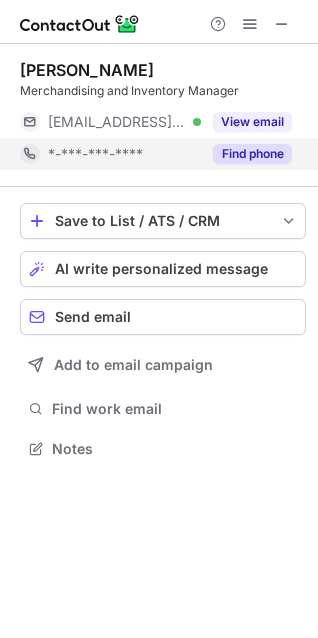 click on "Find phone" at bounding box center [252, 154] 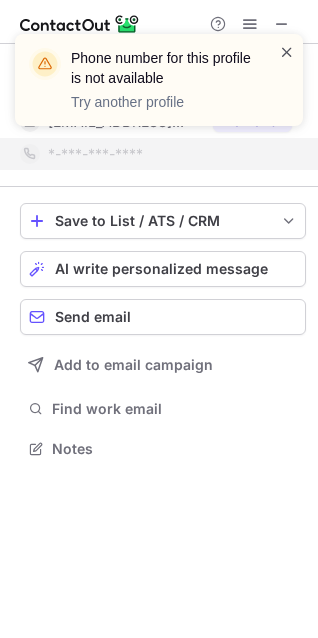 click at bounding box center (287, 52) 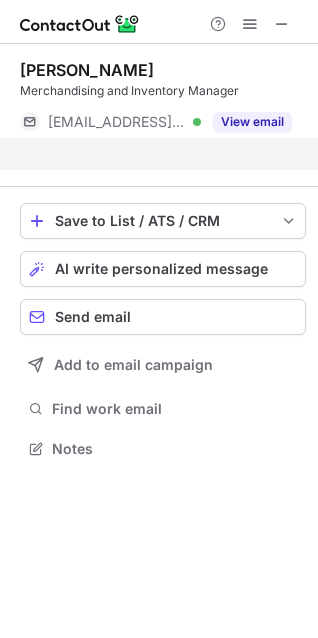 scroll, scrollTop: 403, scrollLeft: 318, axis: both 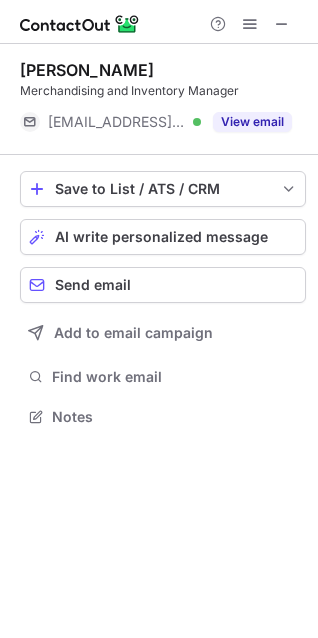 click on "Phone number for this profile is not available Try another profile" at bounding box center (159, 34) 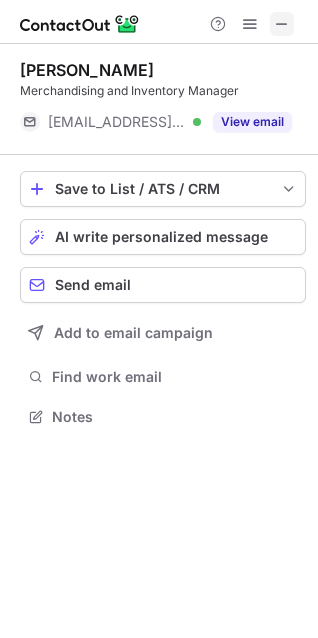 click at bounding box center (282, 24) 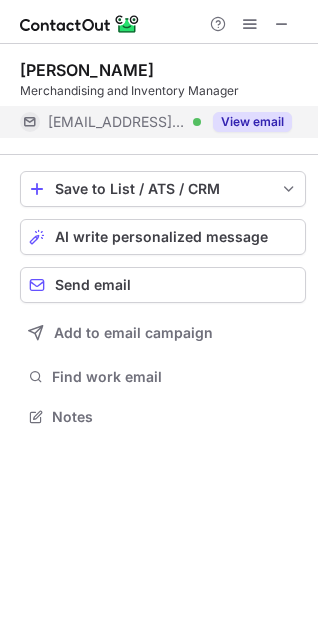 click on "View email" at bounding box center (252, 122) 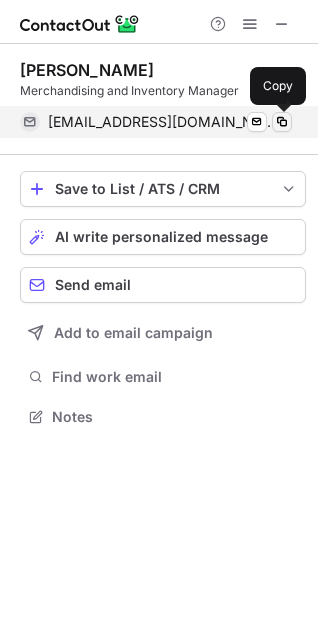 click at bounding box center [282, 122] 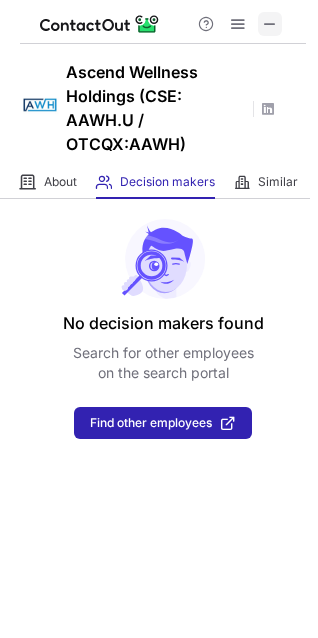 click at bounding box center [270, 24] 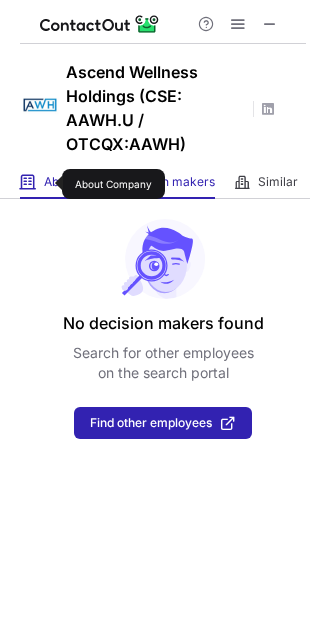 click on "About" at bounding box center (60, 182) 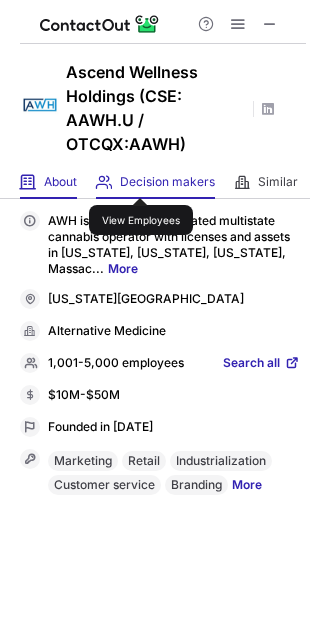 click on "Decision makers" at bounding box center [167, 182] 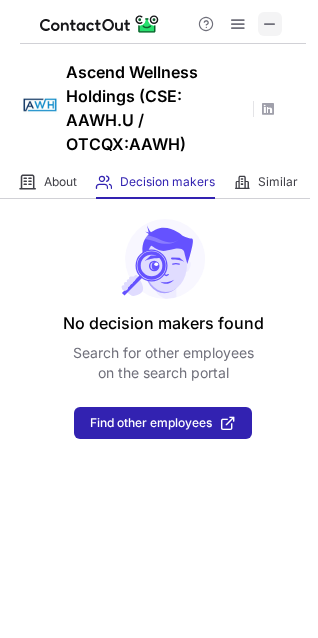 click at bounding box center (270, 24) 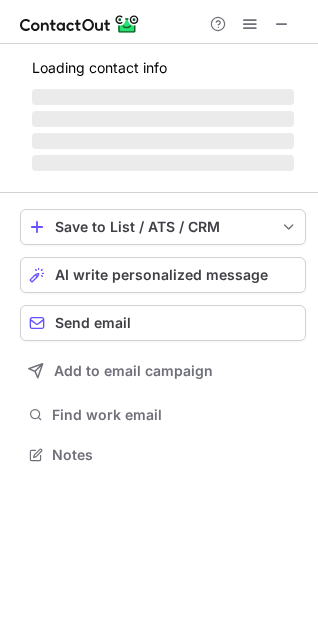 scroll, scrollTop: 10, scrollLeft: 10, axis: both 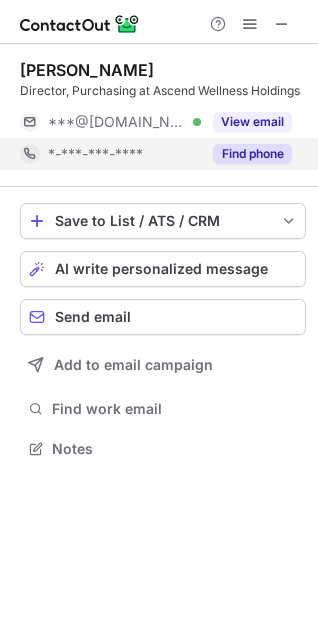 click on "Find phone" at bounding box center (252, 154) 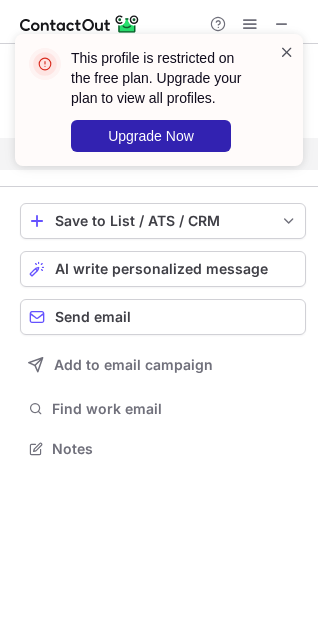 click at bounding box center (287, 52) 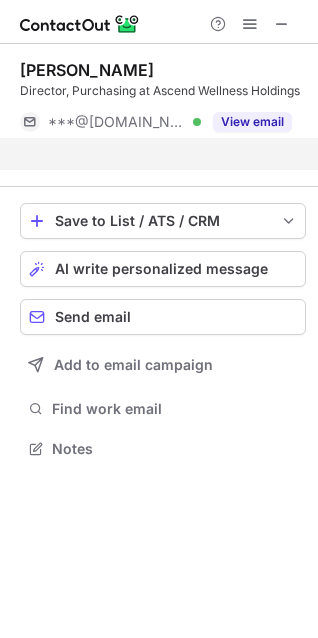 scroll, scrollTop: 403, scrollLeft: 318, axis: both 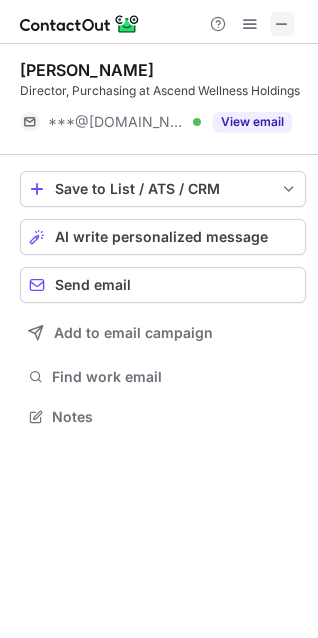 click at bounding box center (282, 24) 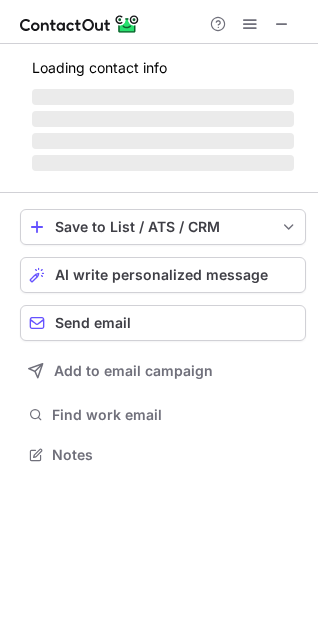 scroll, scrollTop: 441, scrollLeft: 318, axis: both 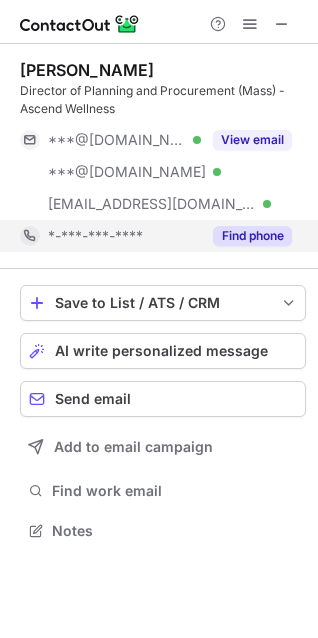 click on "Find phone" at bounding box center (246, 236) 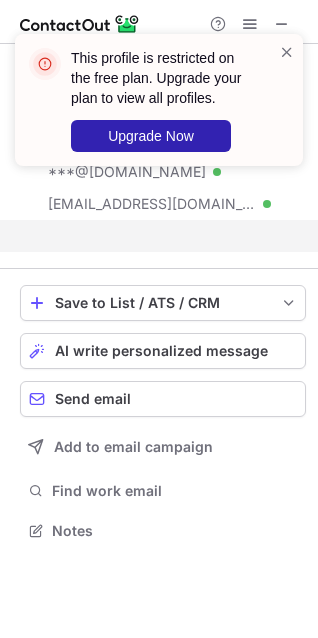 scroll, scrollTop: 485, scrollLeft: 318, axis: both 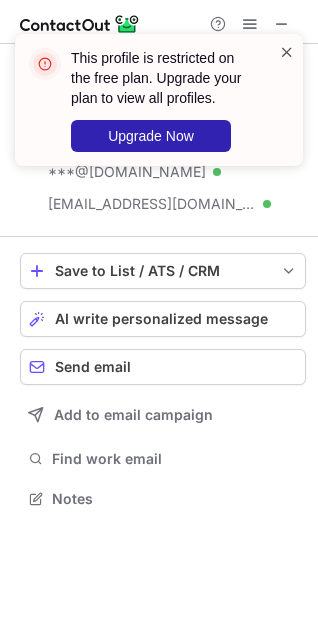 click at bounding box center (287, 52) 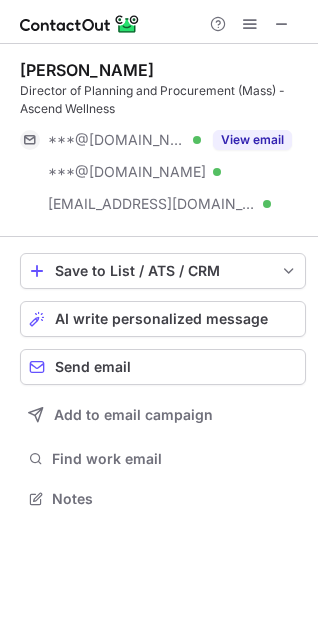 click at bounding box center (282, 24) 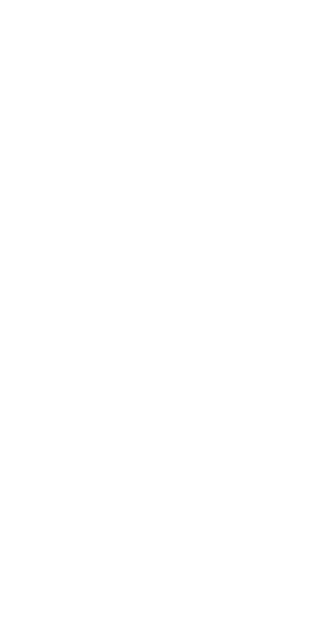 scroll, scrollTop: 0, scrollLeft: 0, axis: both 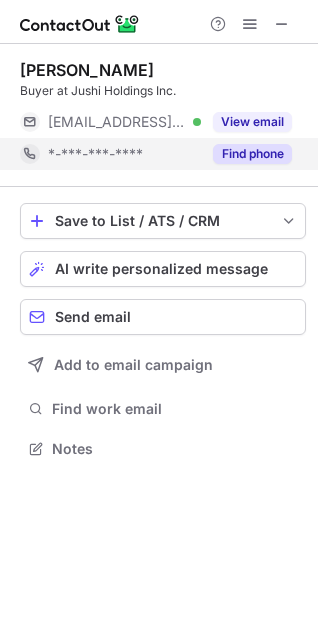 click on "Find phone" at bounding box center (252, 154) 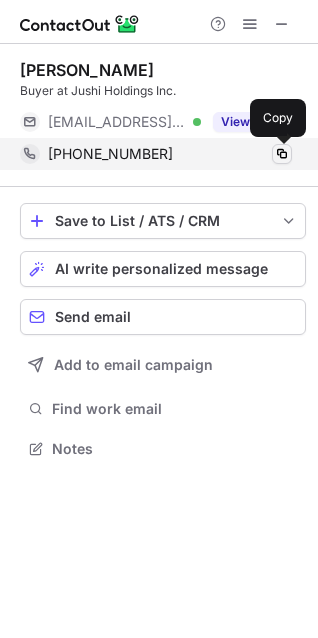 click at bounding box center (282, 154) 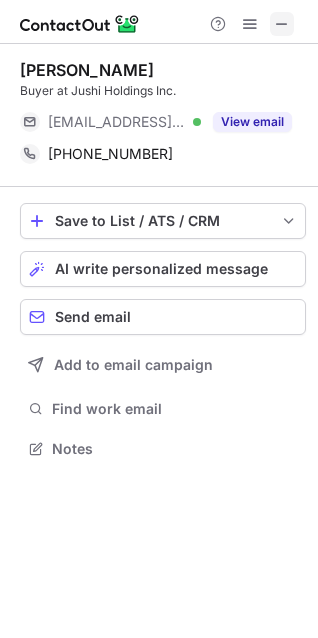 click at bounding box center (282, 24) 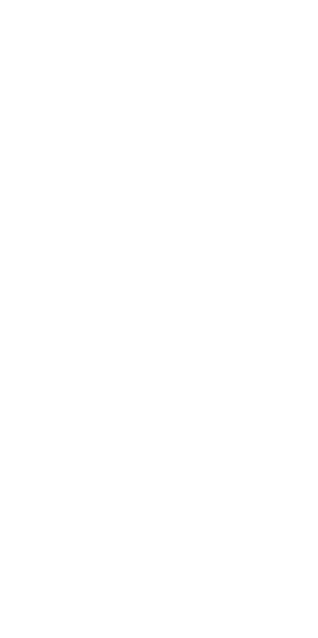 scroll, scrollTop: 0, scrollLeft: 0, axis: both 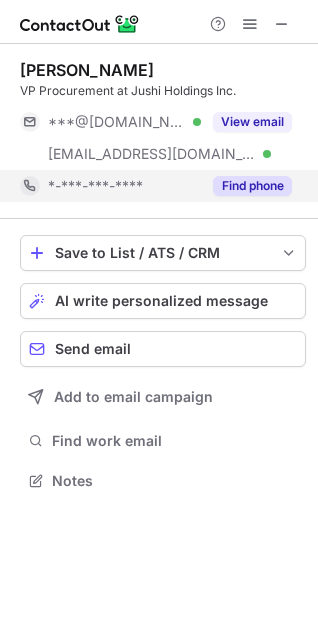 click on "Find phone" at bounding box center [252, 186] 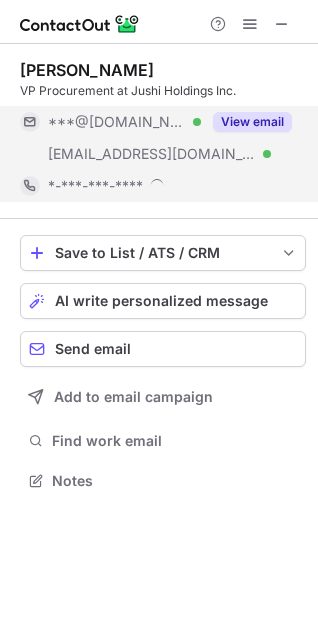 scroll, scrollTop: 10, scrollLeft: 10, axis: both 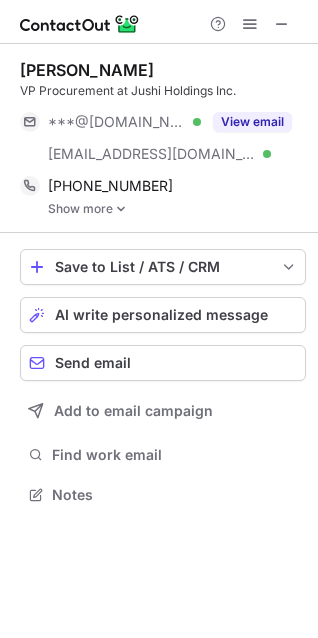 click on "Show more" at bounding box center (177, 209) 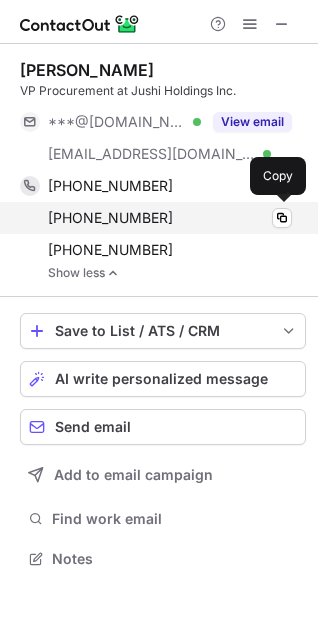 scroll, scrollTop: 10, scrollLeft: 10, axis: both 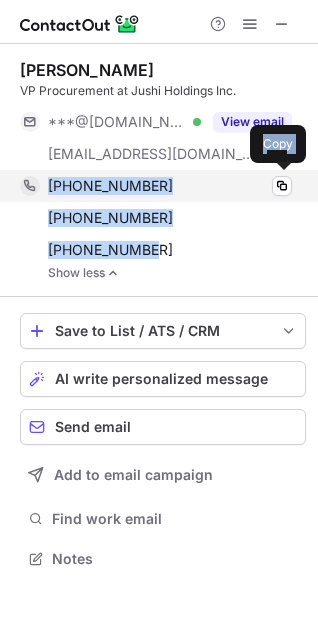 drag, startPoint x: 155, startPoint y: 248, endPoint x: 38, endPoint y: 178, distance: 136.34148 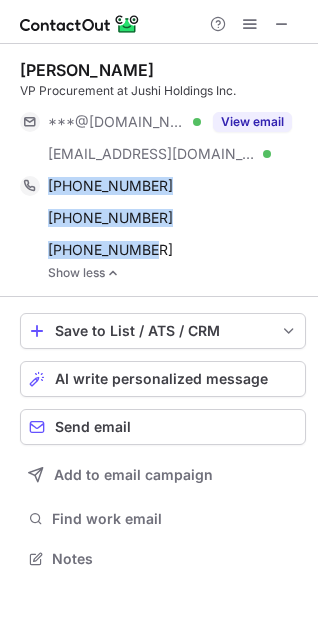 copy on "+17743657067 Copy +15089980335 Copy +19789874633" 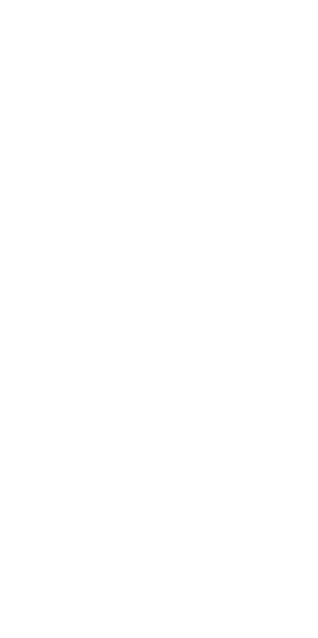 scroll, scrollTop: 0, scrollLeft: 0, axis: both 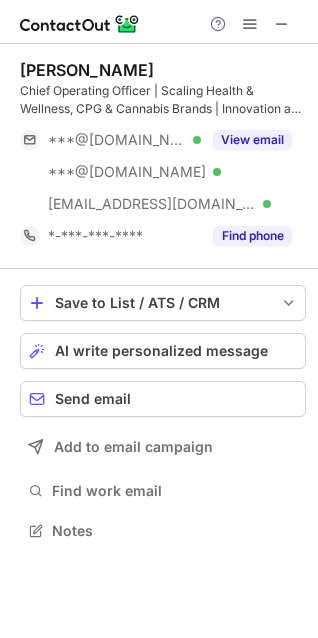 click on "Save to List / ATS / CRM List Select Lever Connect Greenhouse Connect Salesforce Connect Hubspot Connect Bullhorn Connect Zapier (100+ Applications) Connect Request a new integration AI write personalized message Send email Add to email campaign Find work email Notes" at bounding box center (163, 415) 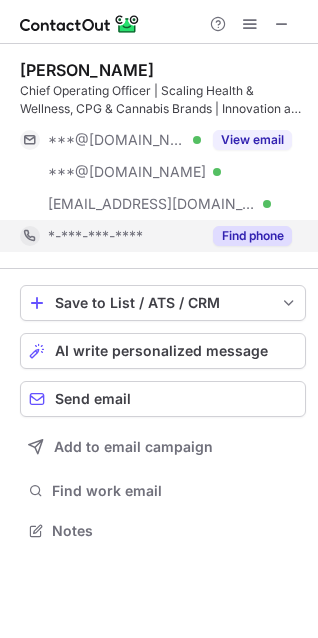 click on "Find phone" at bounding box center [252, 236] 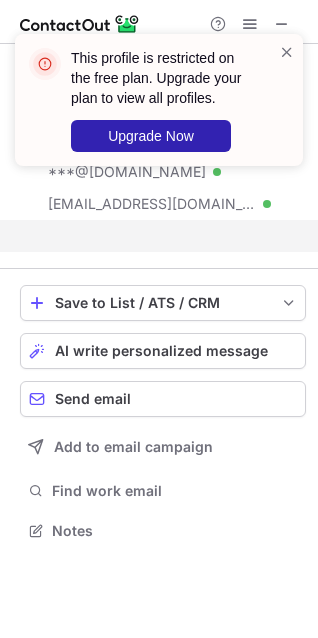 scroll, scrollTop: 485, scrollLeft: 318, axis: both 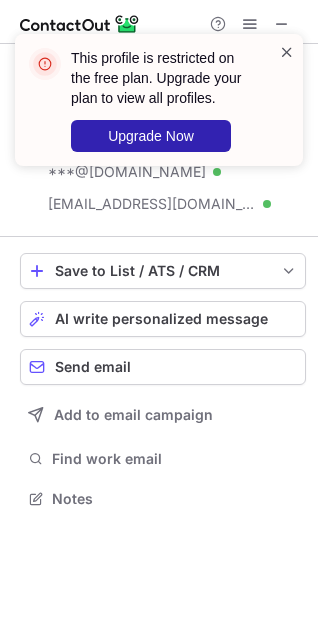 click at bounding box center [287, 52] 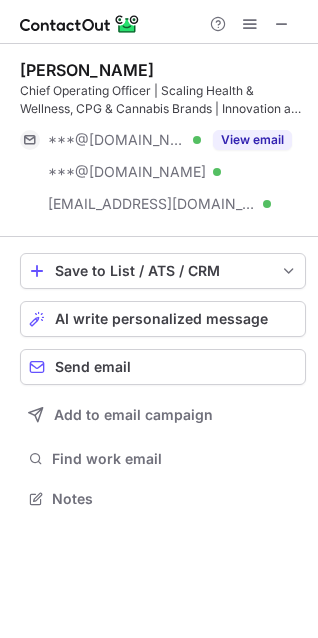 click on "This profile is restricted on the free plan. Upgrade your plan to view all profiles. Upgrade Now" at bounding box center (159, 108) 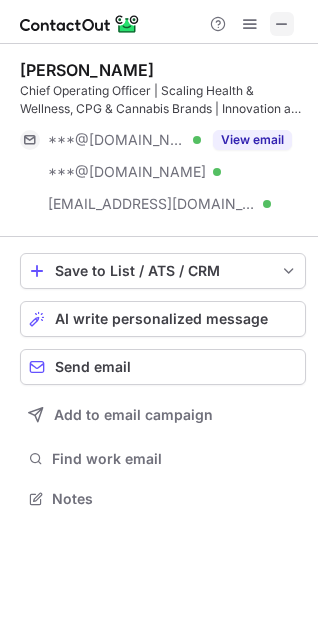 click at bounding box center (282, 24) 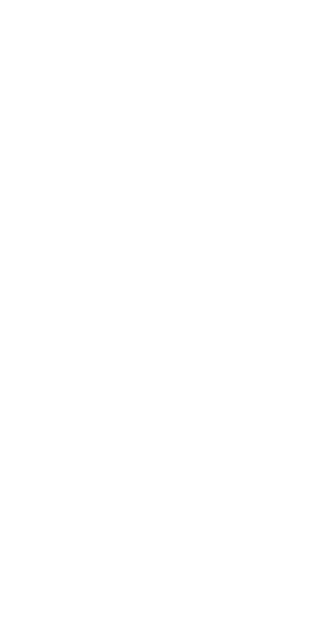 scroll, scrollTop: 0, scrollLeft: 0, axis: both 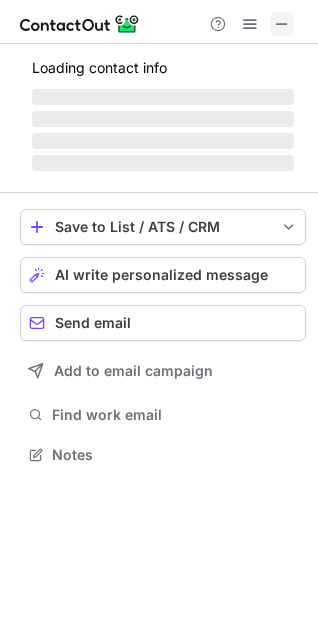 click at bounding box center [282, 24] 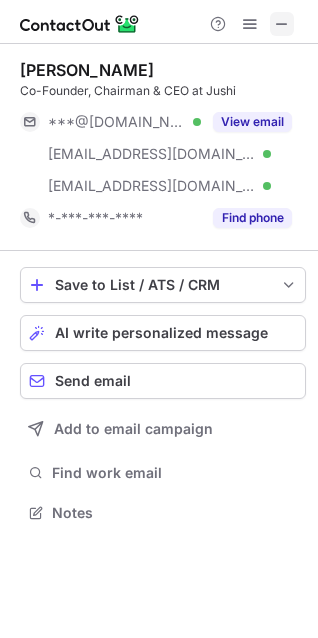 scroll, scrollTop: 10, scrollLeft: 10, axis: both 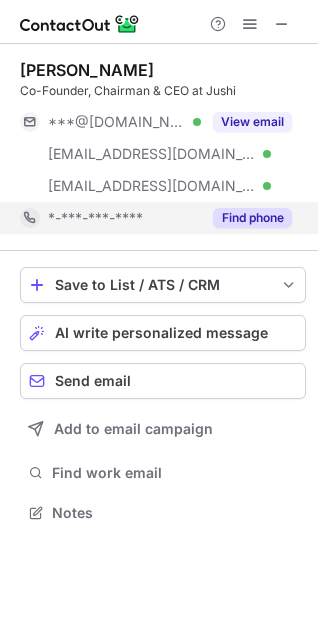 click on "Find phone" at bounding box center [252, 218] 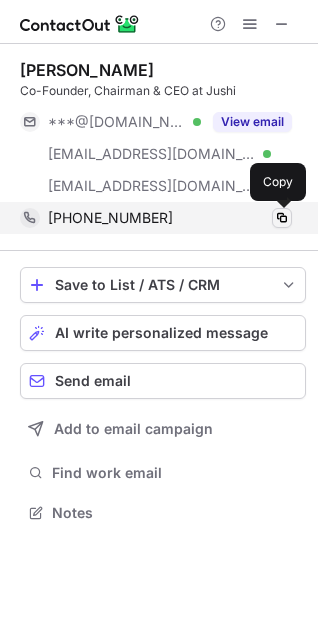 click at bounding box center [282, 218] 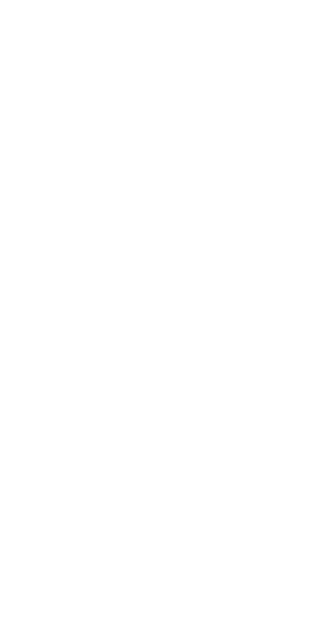 scroll, scrollTop: 0, scrollLeft: 0, axis: both 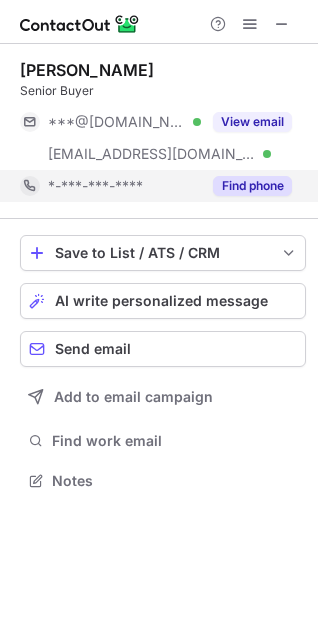 click on "Find phone" at bounding box center [252, 186] 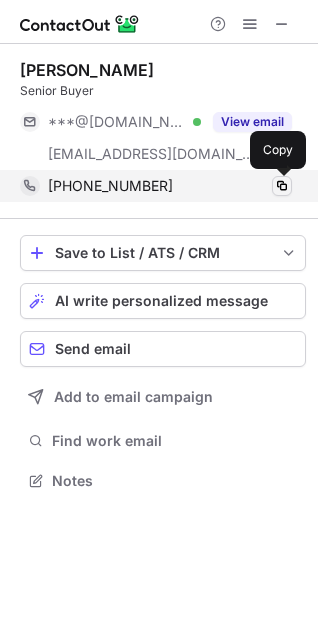 click at bounding box center (282, 186) 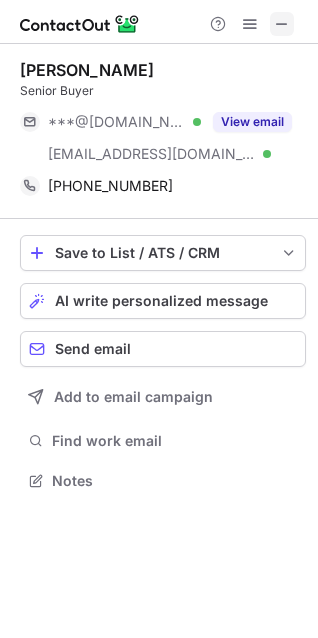 click at bounding box center (282, 24) 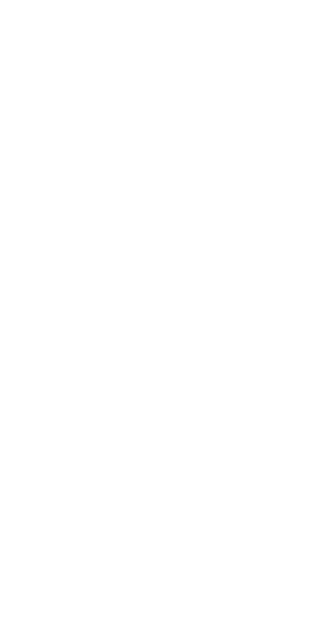 scroll, scrollTop: 0, scrollLeft: 0, axis: both 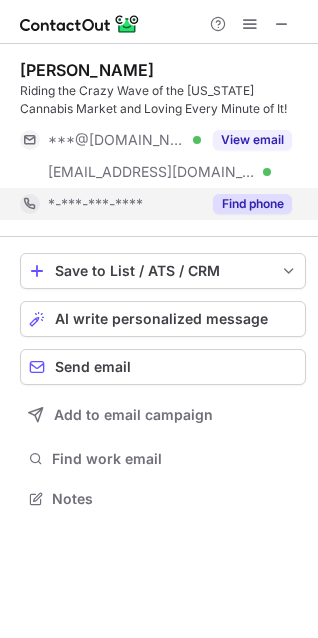 click on "Find phone" at bounding box center [252, 204] 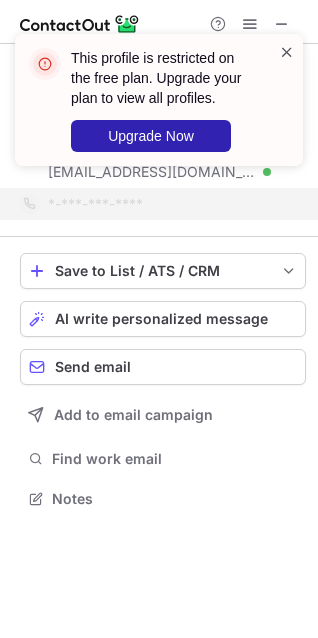 click at bounding box center (287, 52) 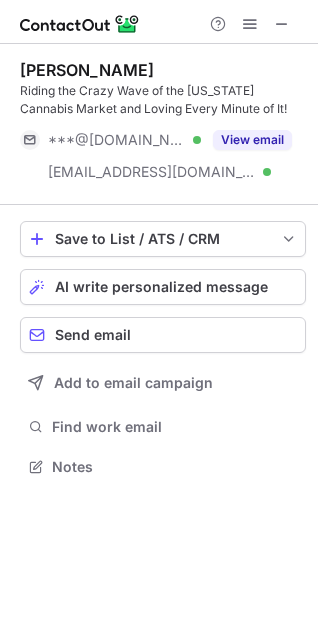 scroll, scrollTop: 453, scrollLeft: 318, axis: both 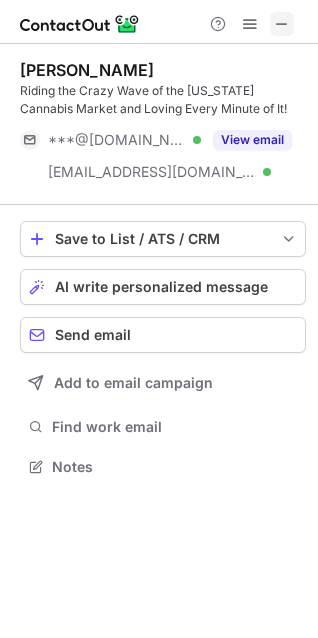 click at bounding box center [282, 24] 